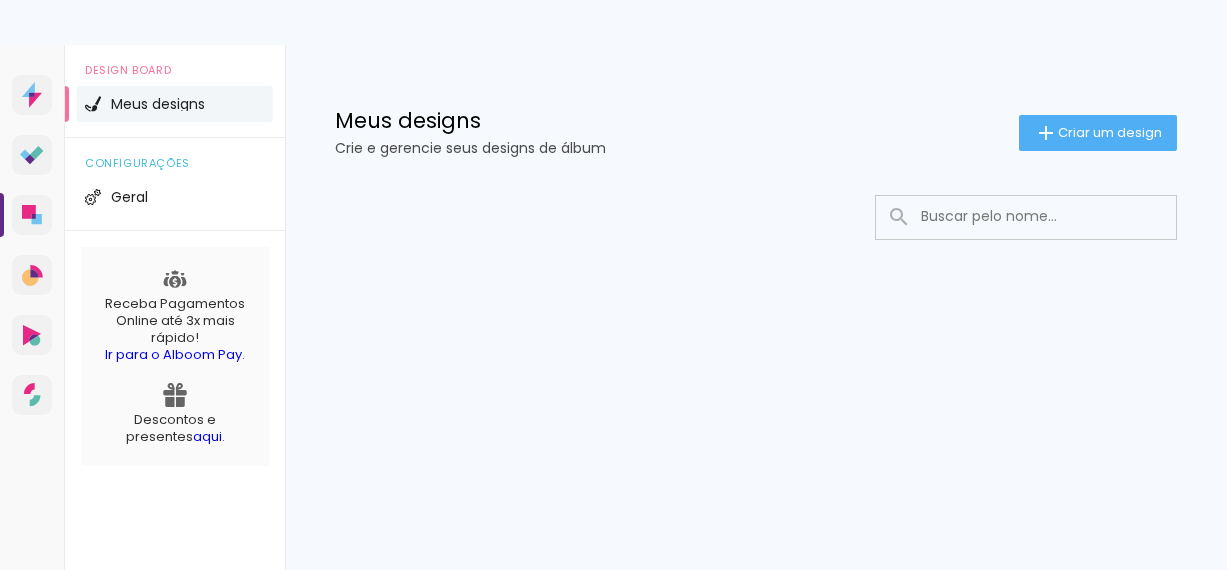 scroll, scrollTop: 0, scrollLeft: 0, axis: both 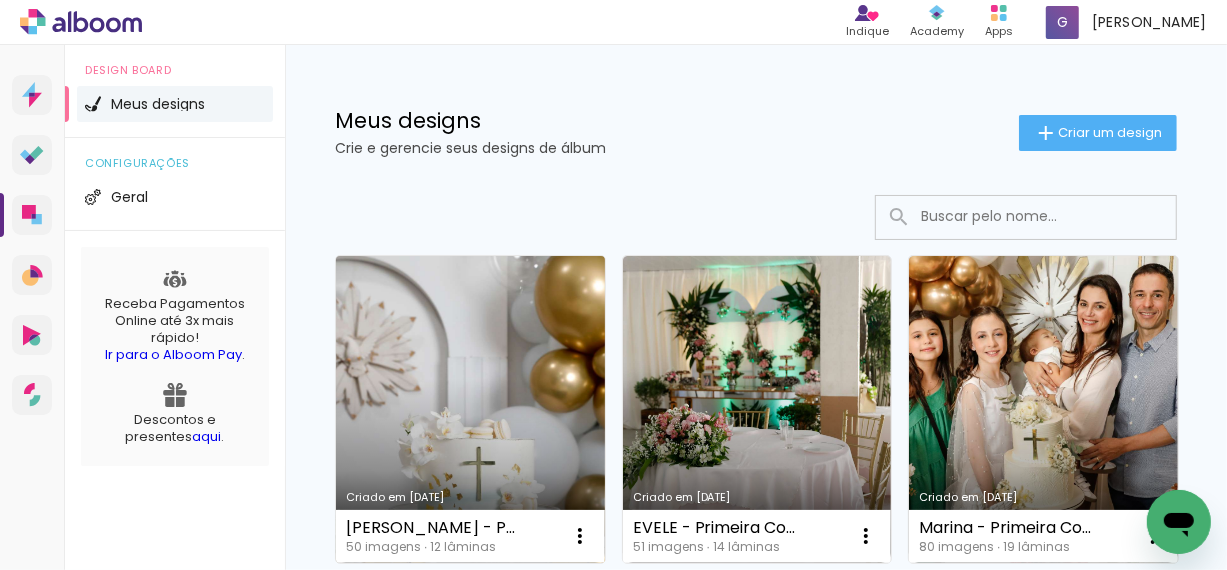 click on "Criado em [DATE]" at bounding box center [470, 409] 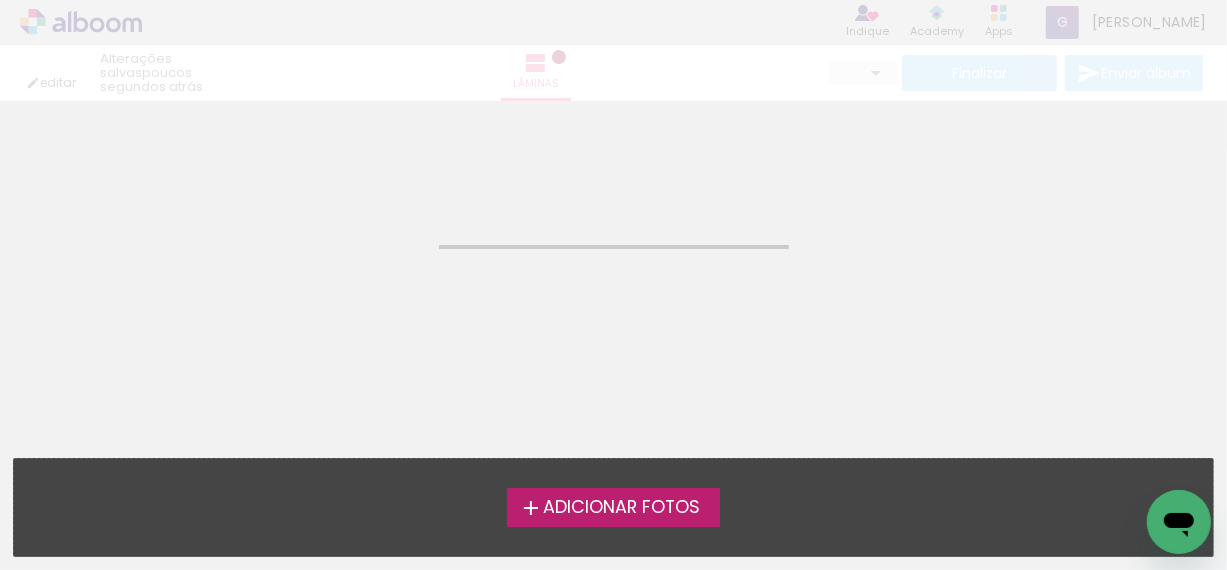click on "Adicionar Fotos" at bounding box center [621, 508] 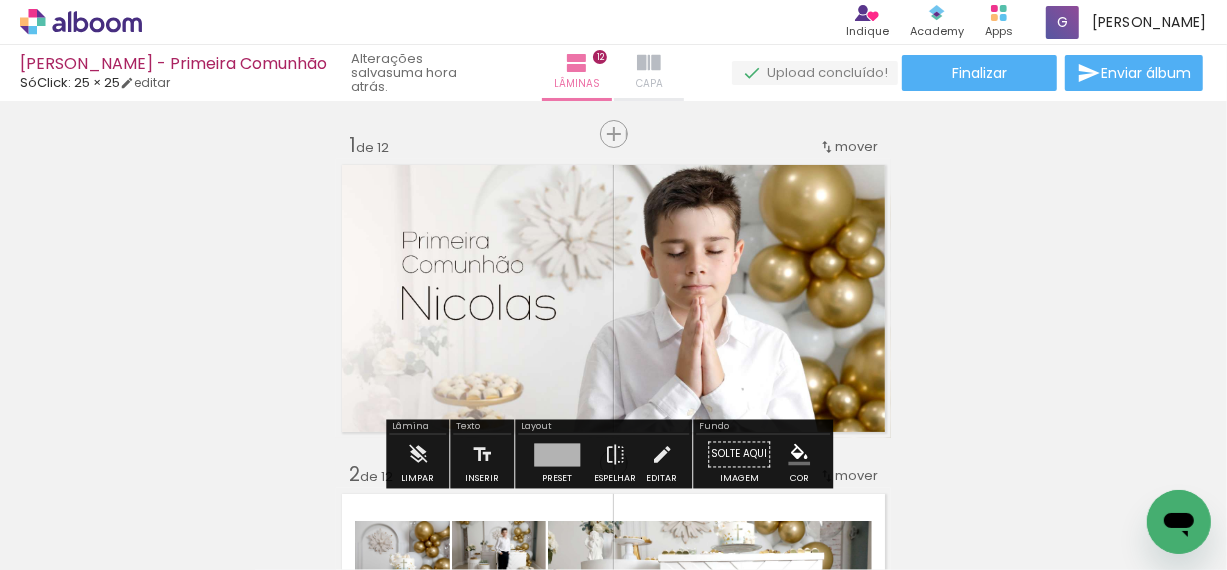 click at bounding box center [649, 63] 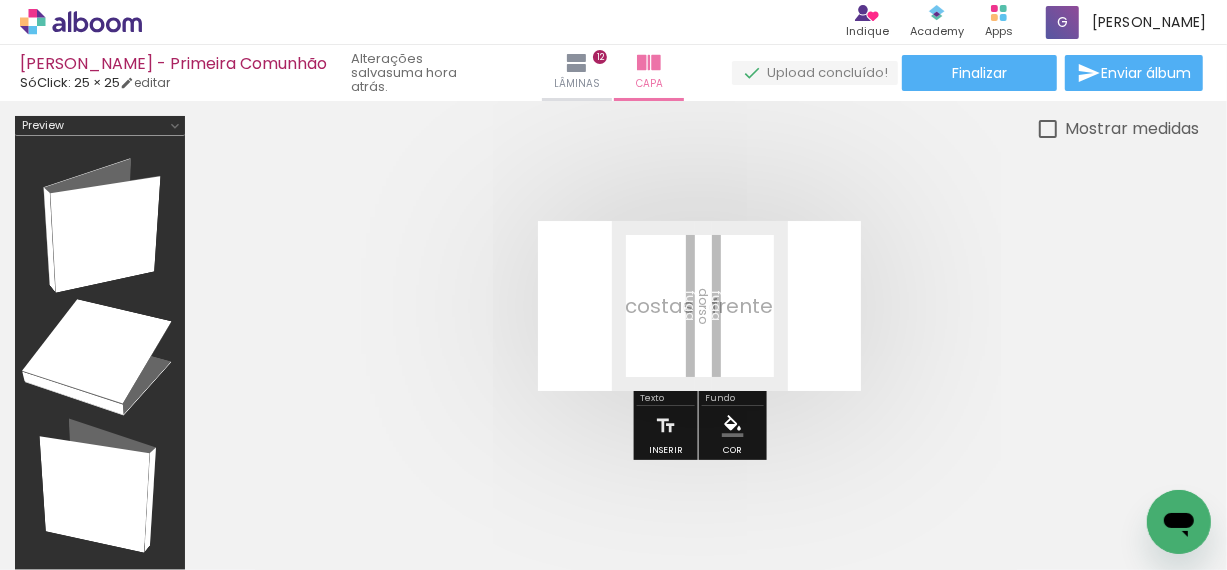 click at bounding box center (699, 306) 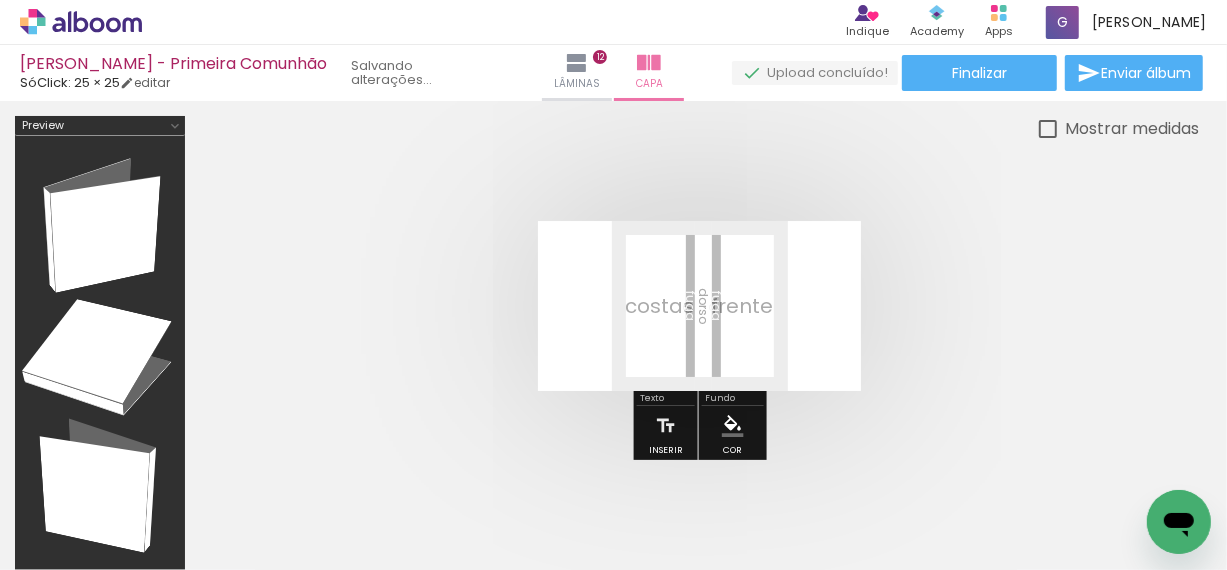 scroll, scrollTop: 0, scrollLeft: 0, axis: both 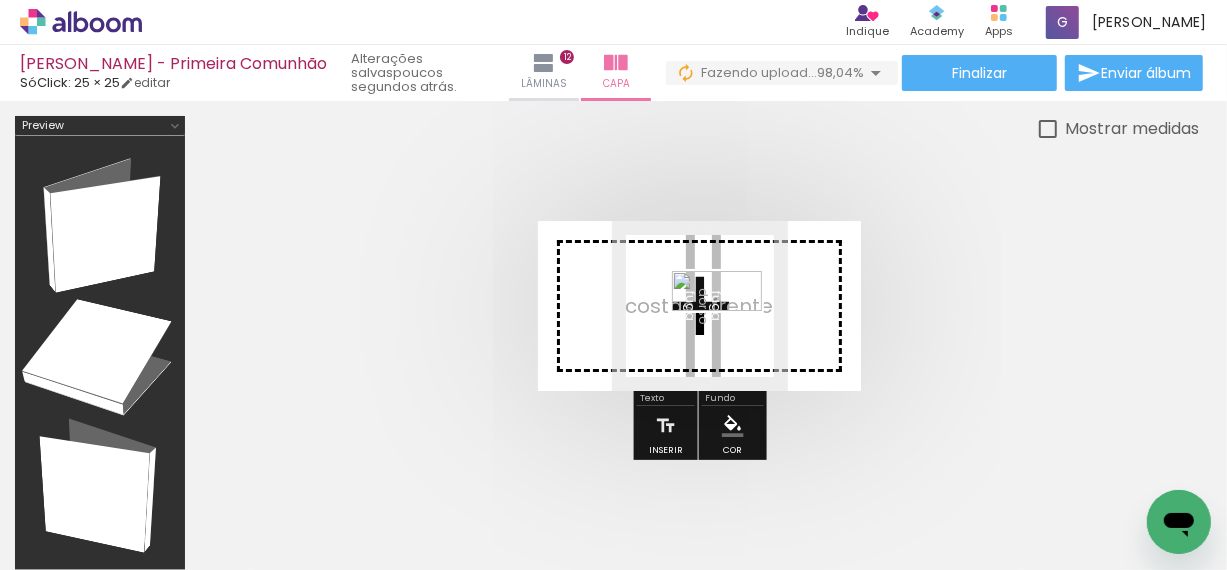 drag, startPoint x: 1132, startPoint y: 504, endPoint x: 732, endPoint y: 331, distance: 435.80844 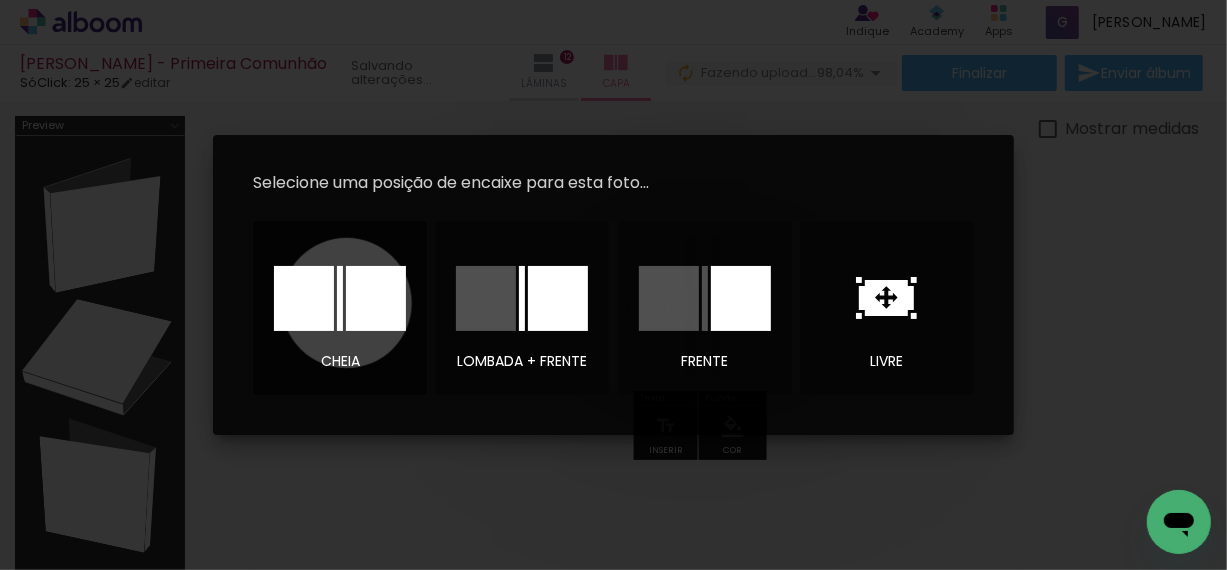 click at bounding box center (376, 298) 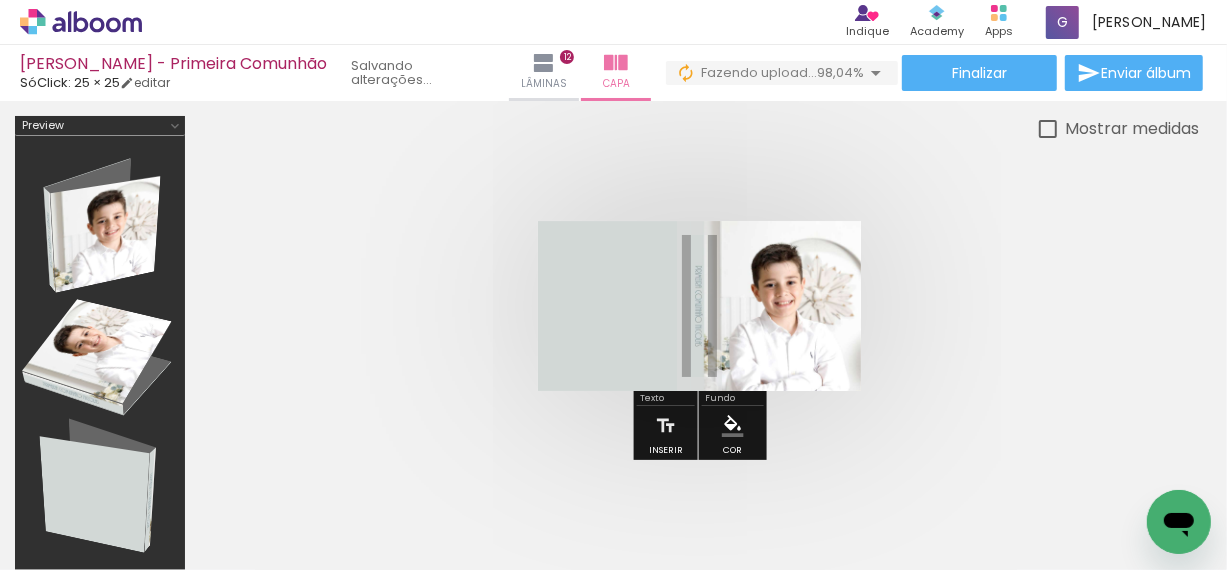 click on "Mostrar medidas" at bounding box center [1128, 128] 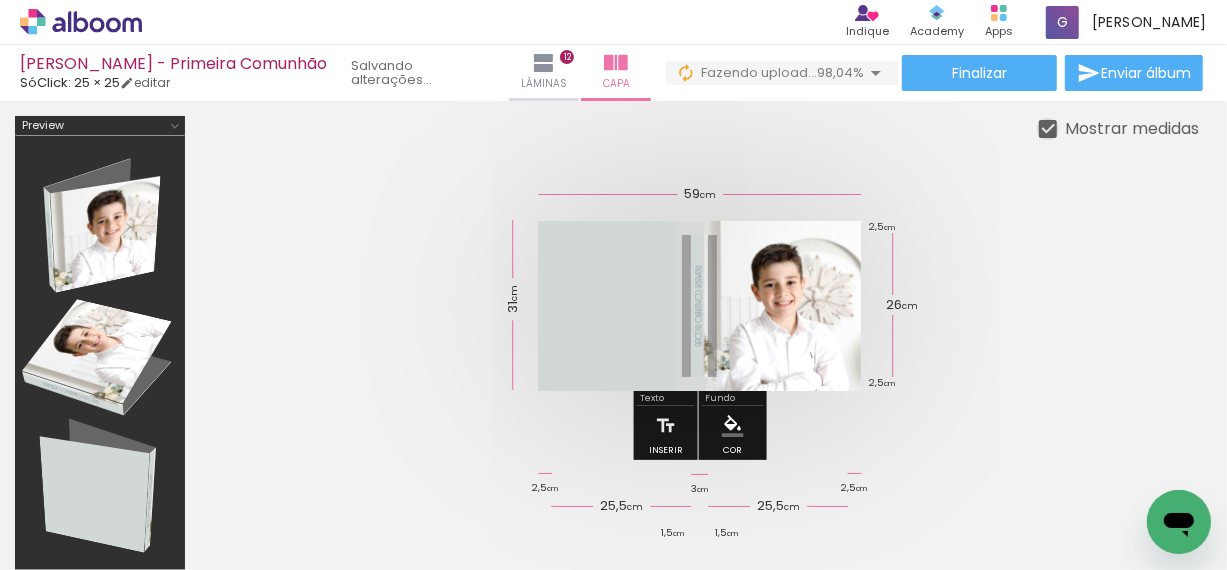 click at bounding box center (1048, 129) 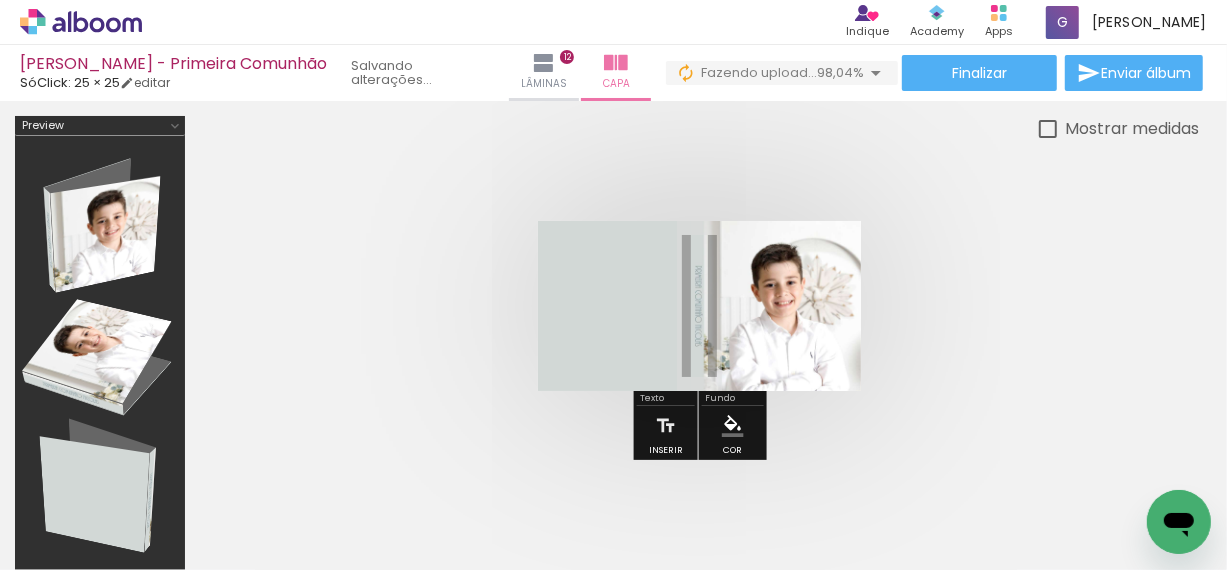 click at bounding box center (1048, 129) 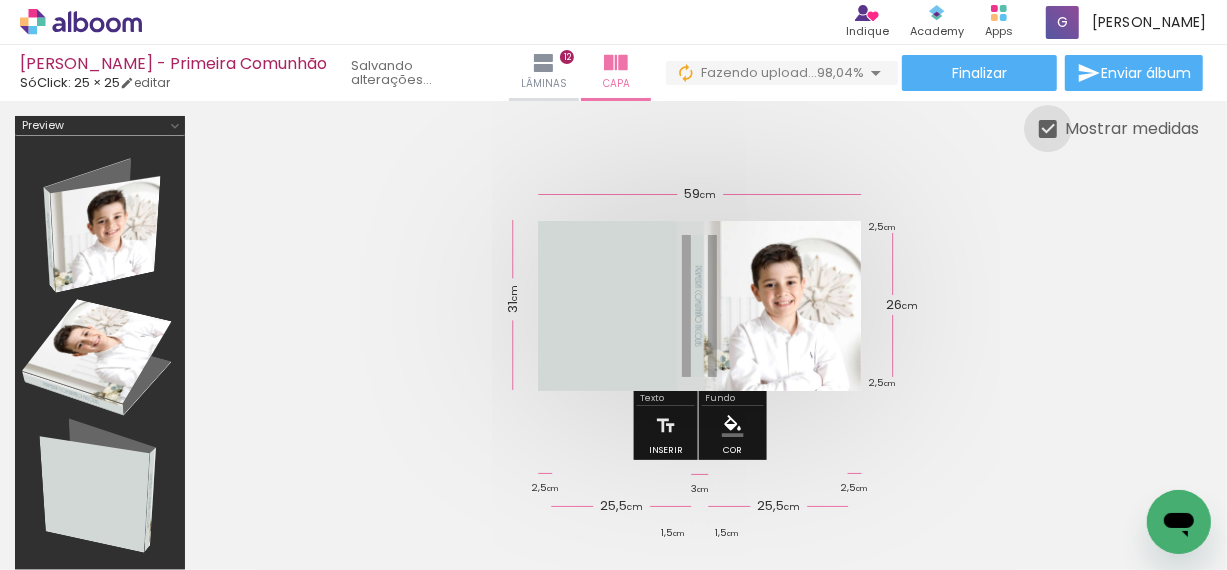 click at bounding box center (1048, 129) 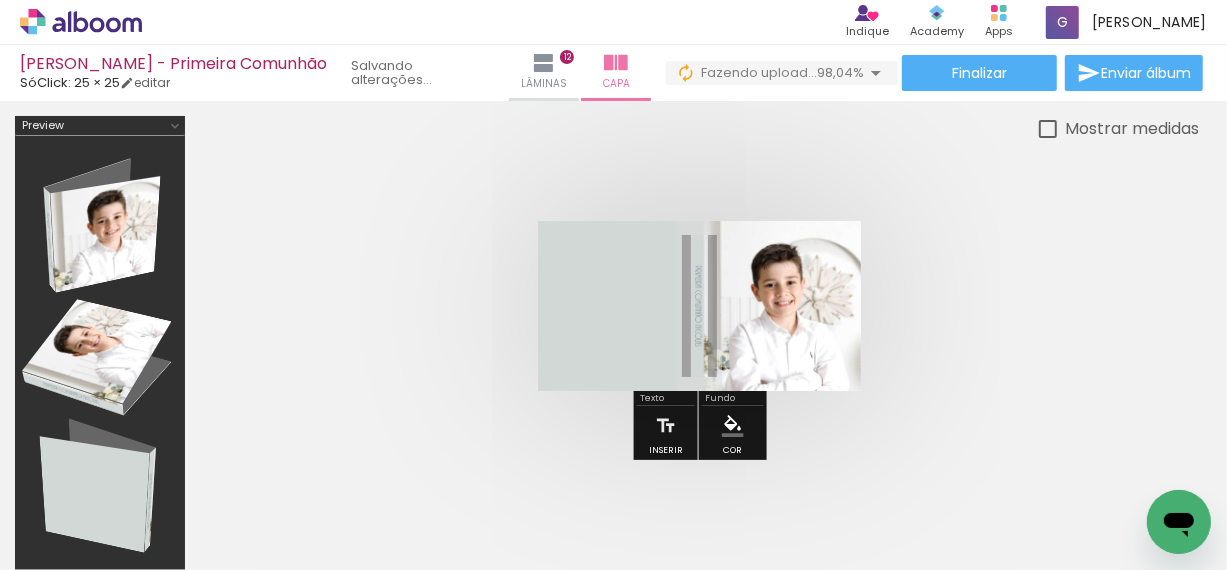 click at bounding box center [699, 306] 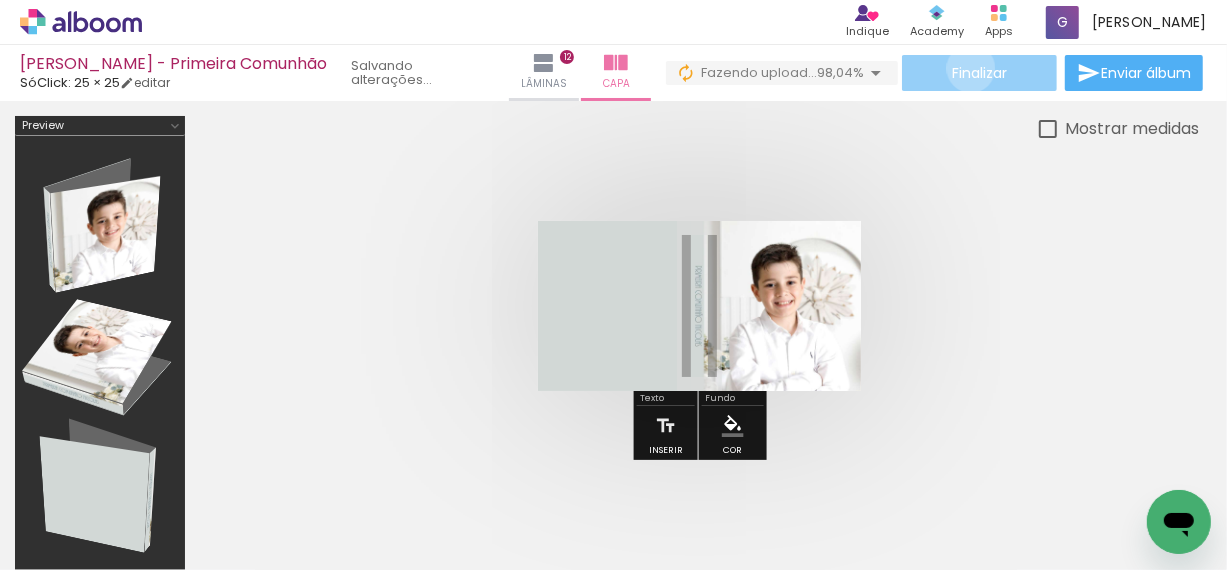 click on "Finalizar" 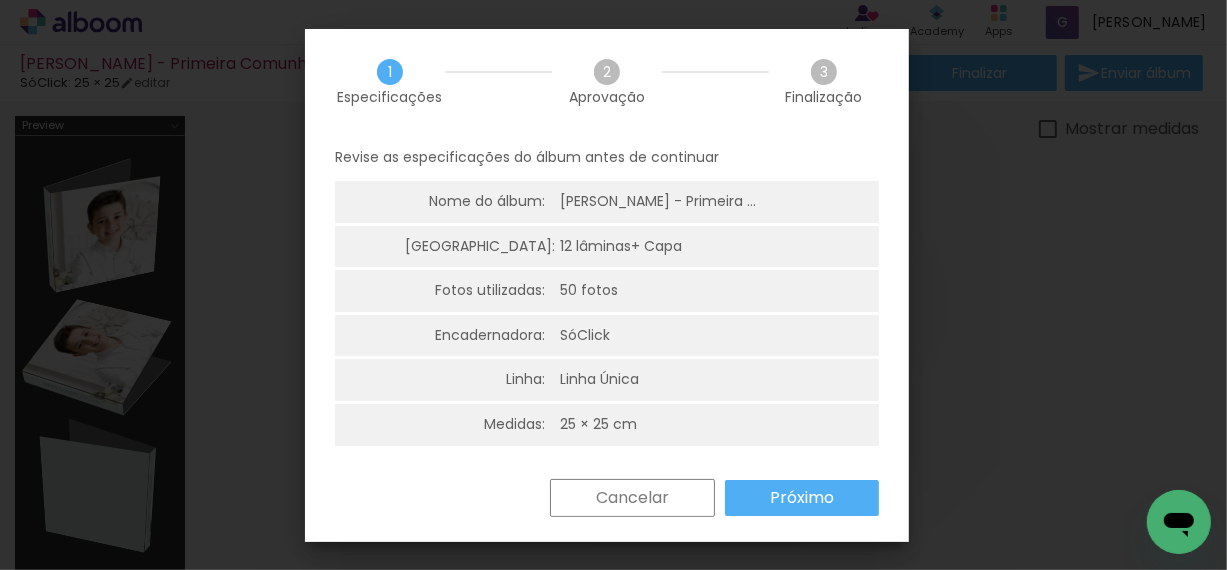click on "Próximo" at bounding box center (0, 0) 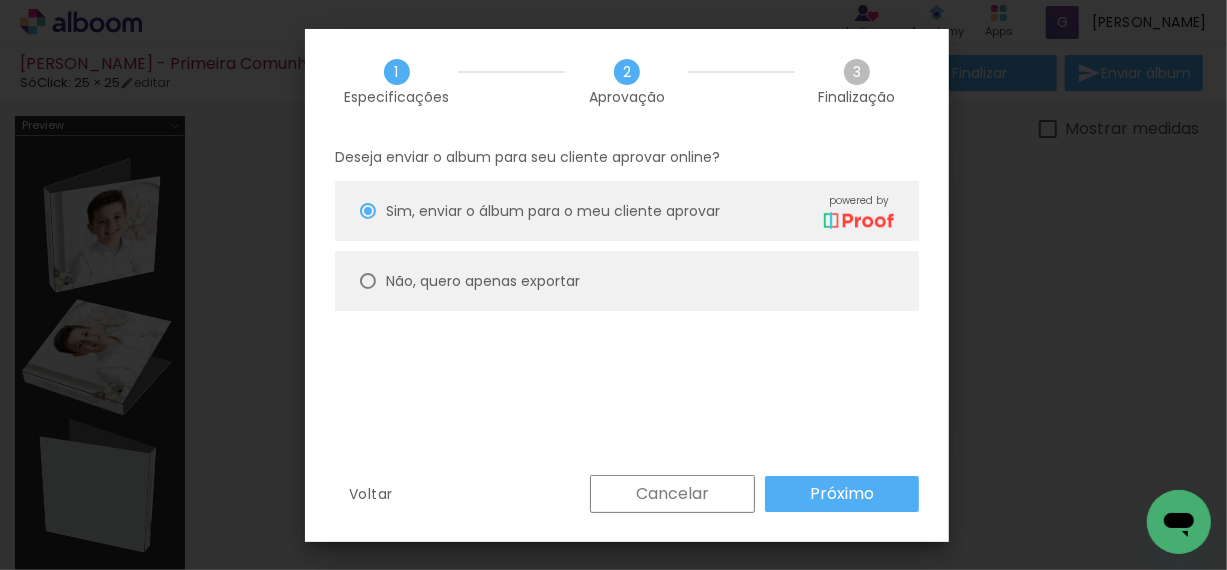 click on "Próximo" at bounding box center (0, 0) 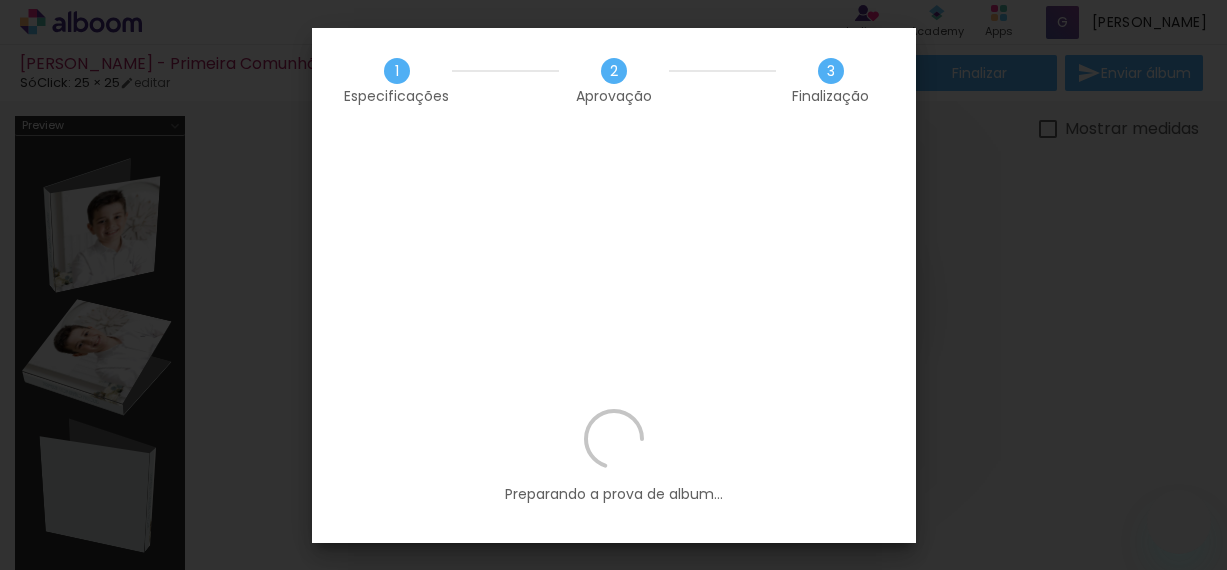 scroll, scrollTop: 0, scrollLeft: 0, axis: both 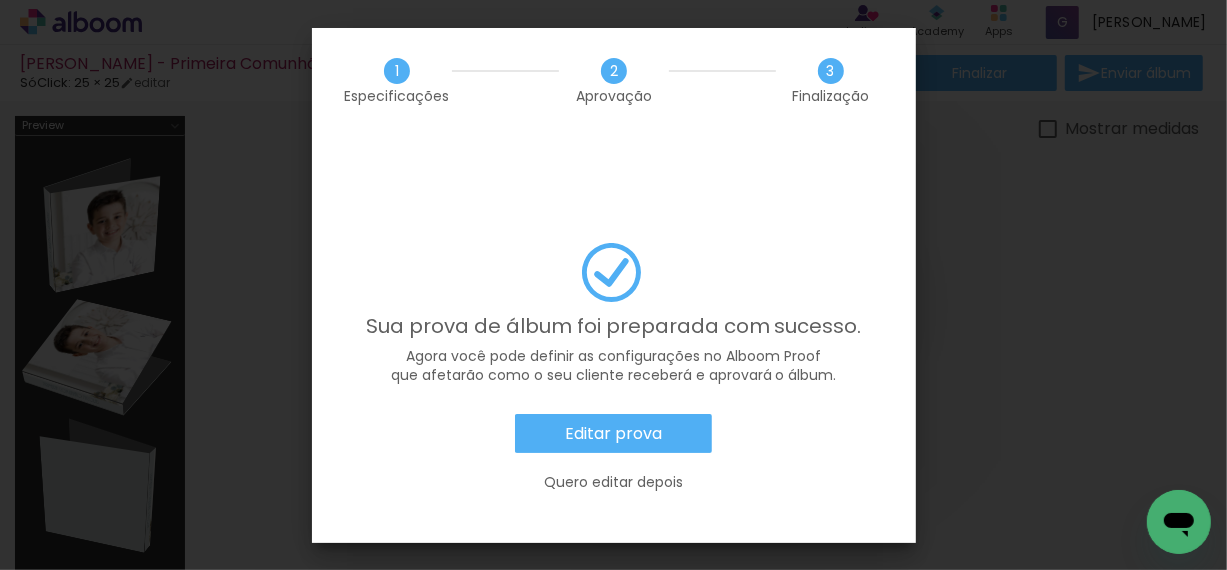 click on "Editar prova" at bounding box center [0, 0] 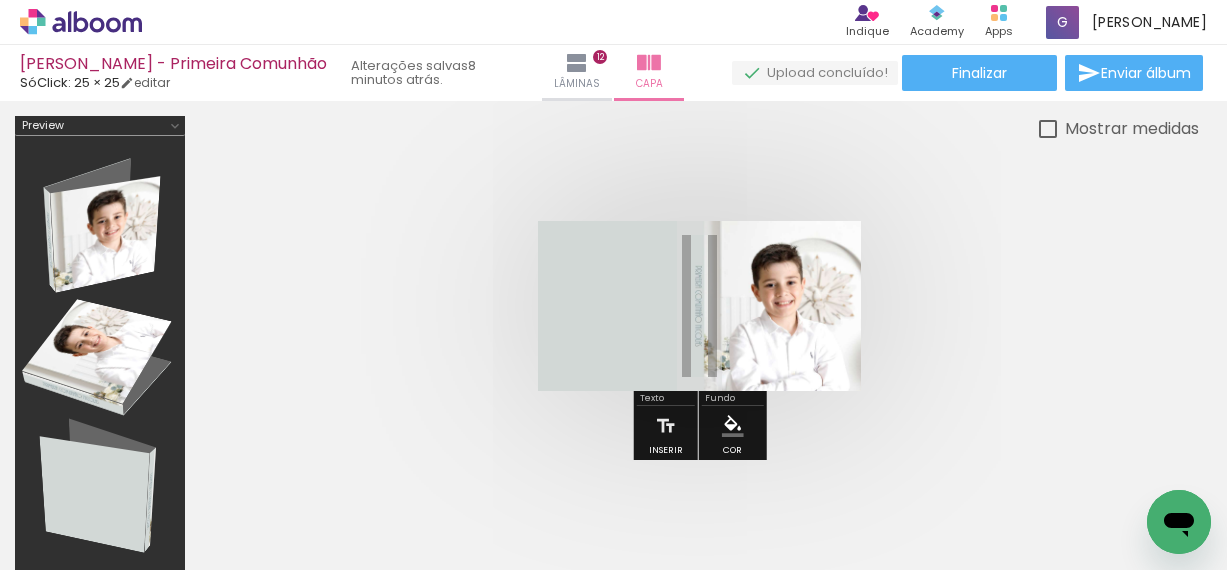 scroll, scrollTop: 0, scrollLeft: 0, axis: both 